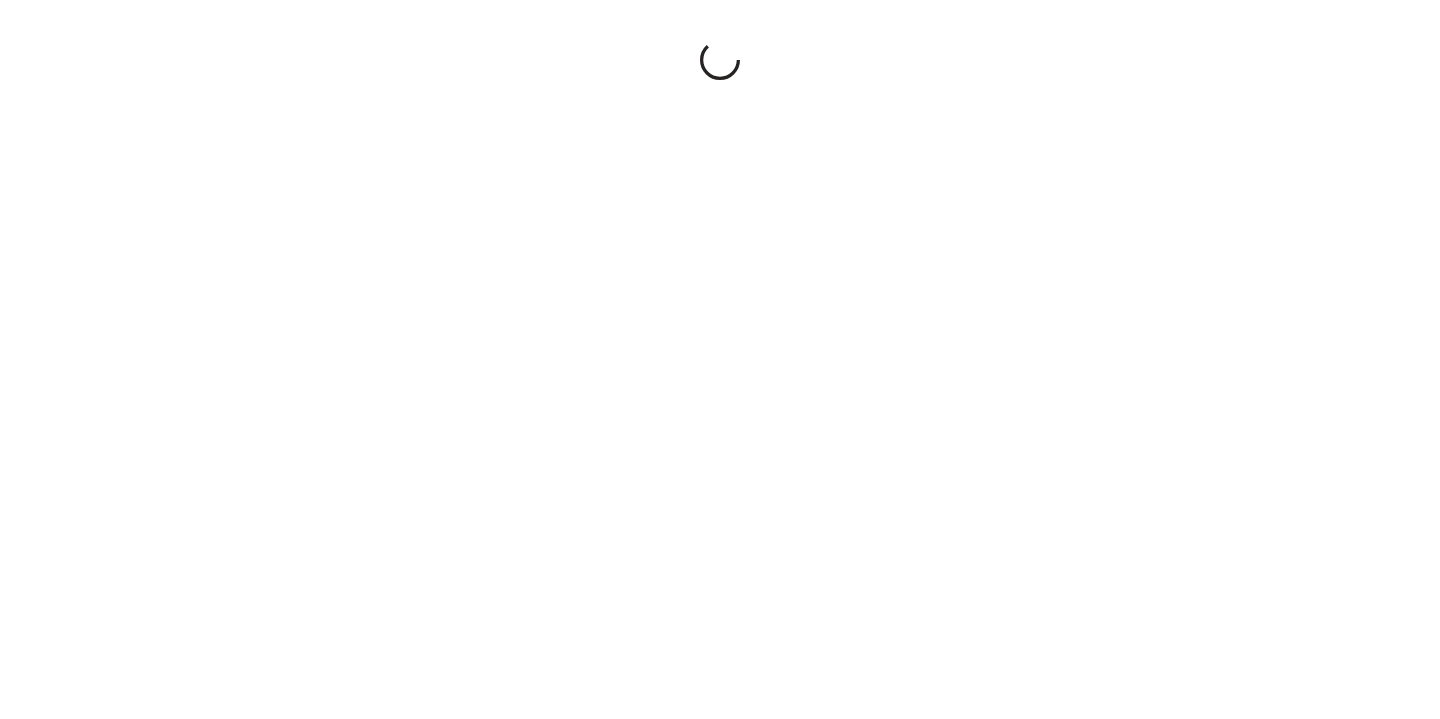 scroll, scrollTop: 0, scrollLeft: 0, axis: both 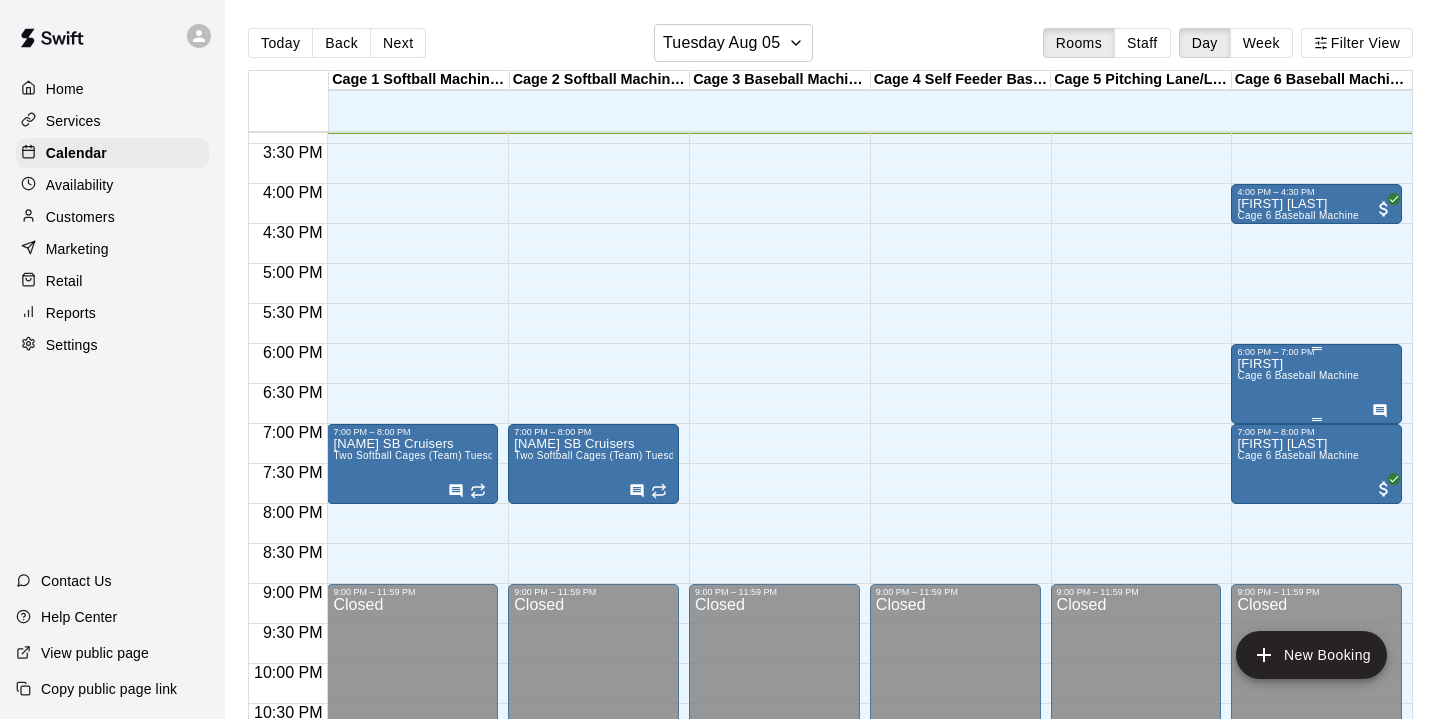 click on "Luis Cage 6 Baseball Machine" at bounding box center [1298, 716] 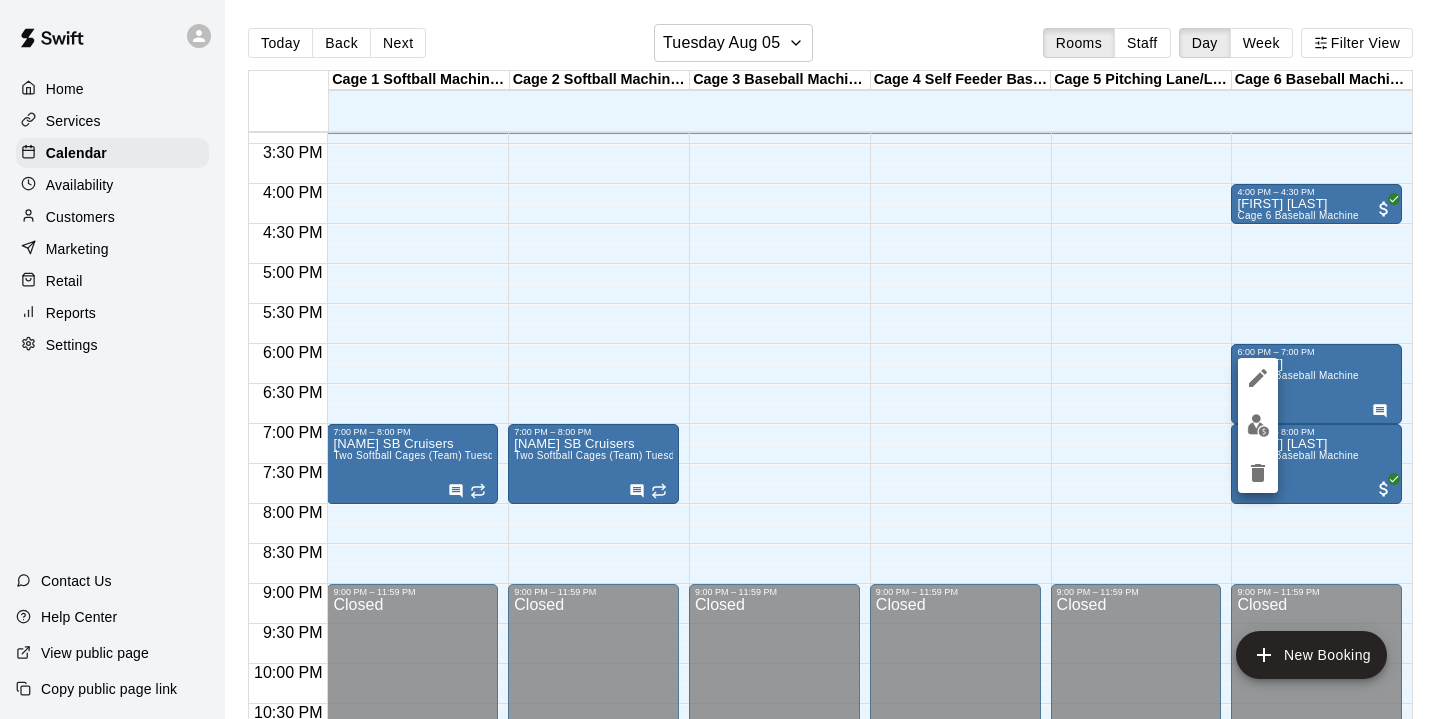 click at bounding box center (720, 359) 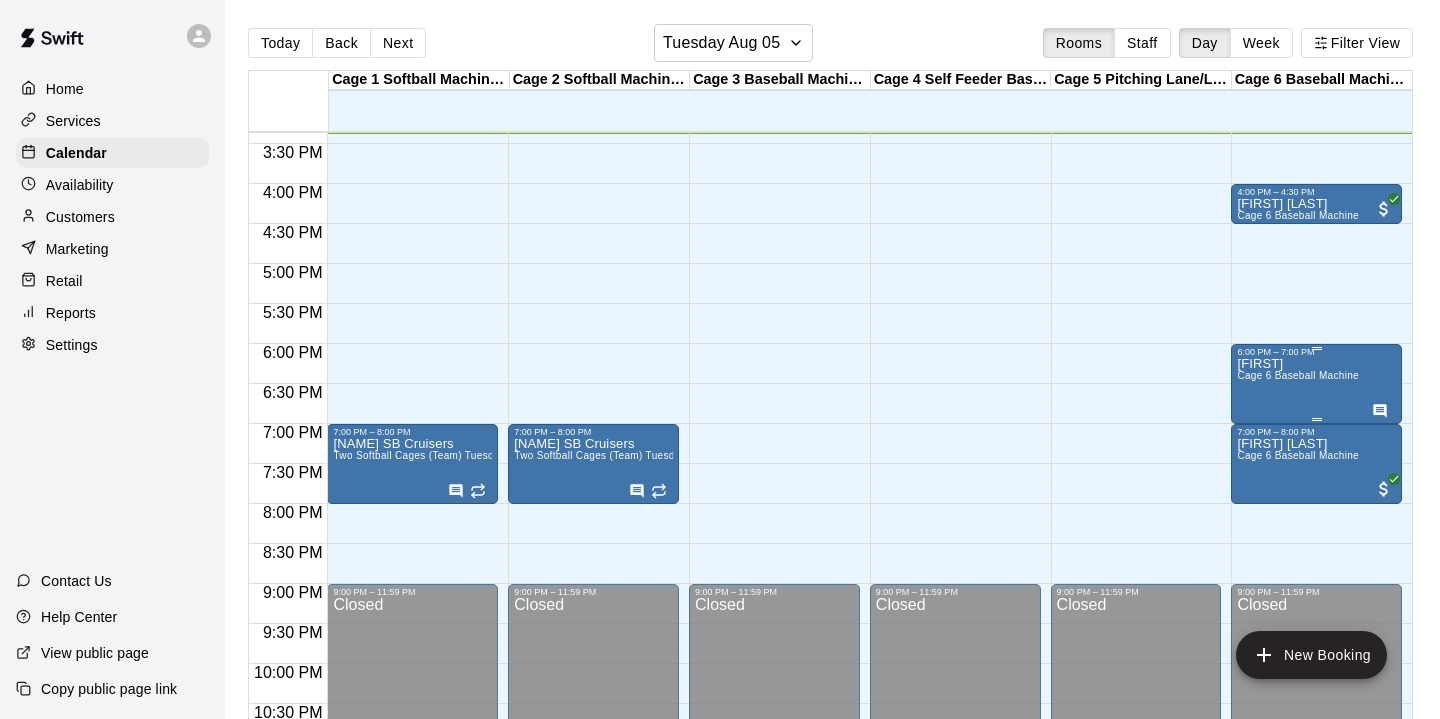 click on "6:00 PM – 7:00 PM Luis Cage 6 Baseball Machine" at bounding box center [1316, 384] 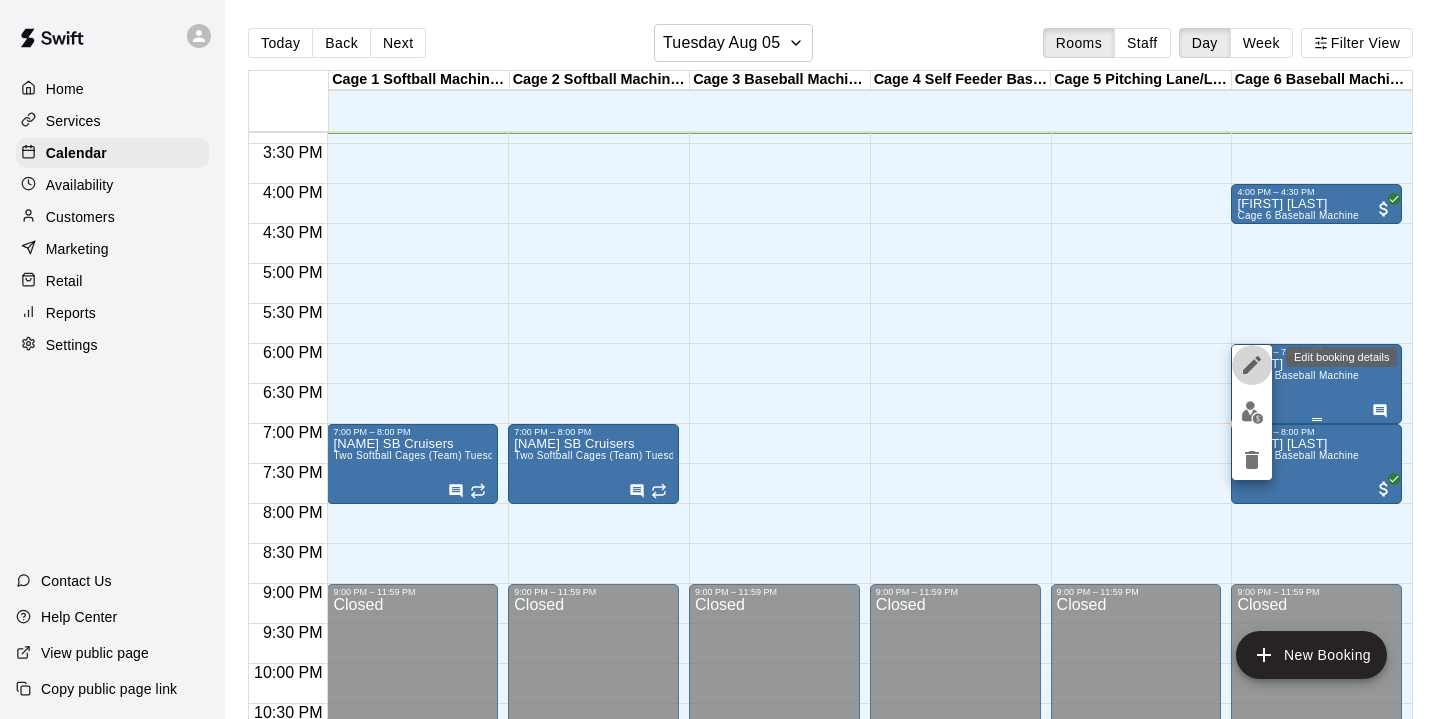 click at bounding box center [1252, 365] 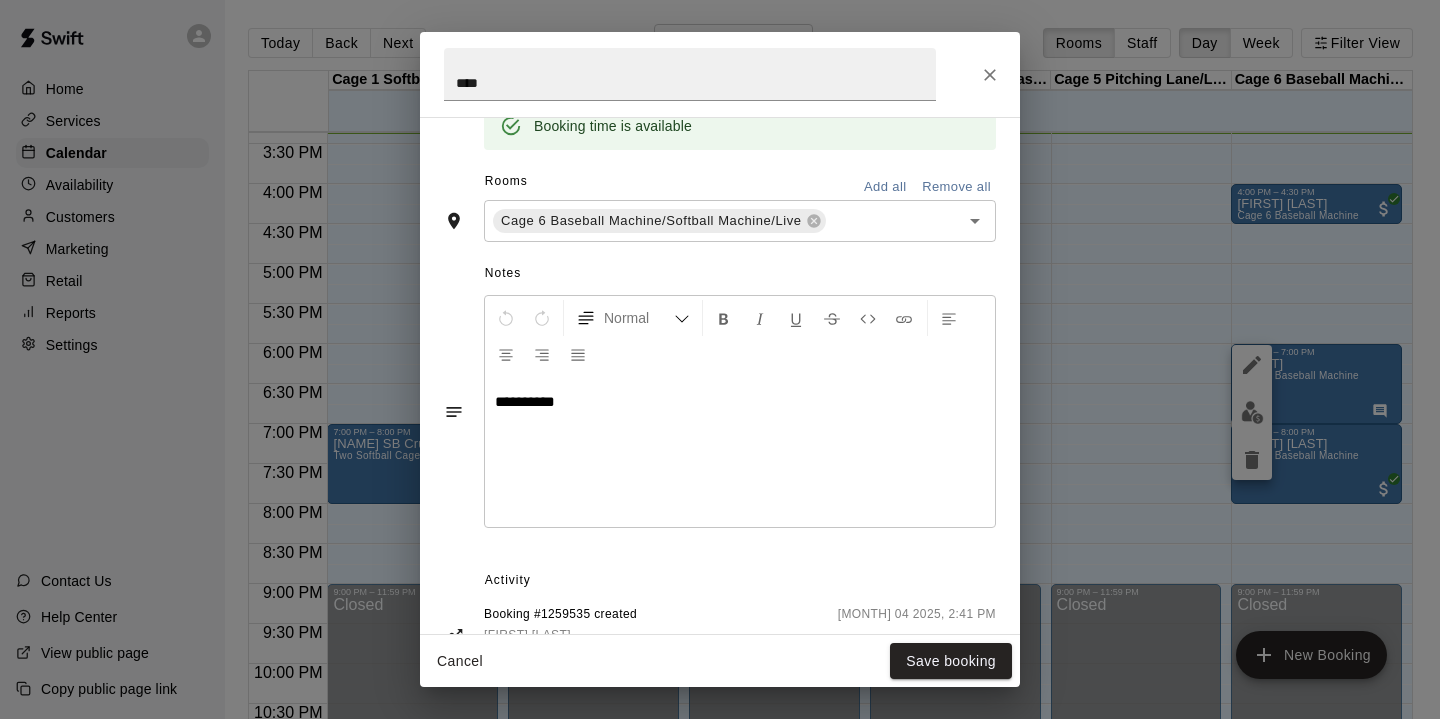 scroll, scrollTop: 432, scrollLeft: 0, axis: vertical 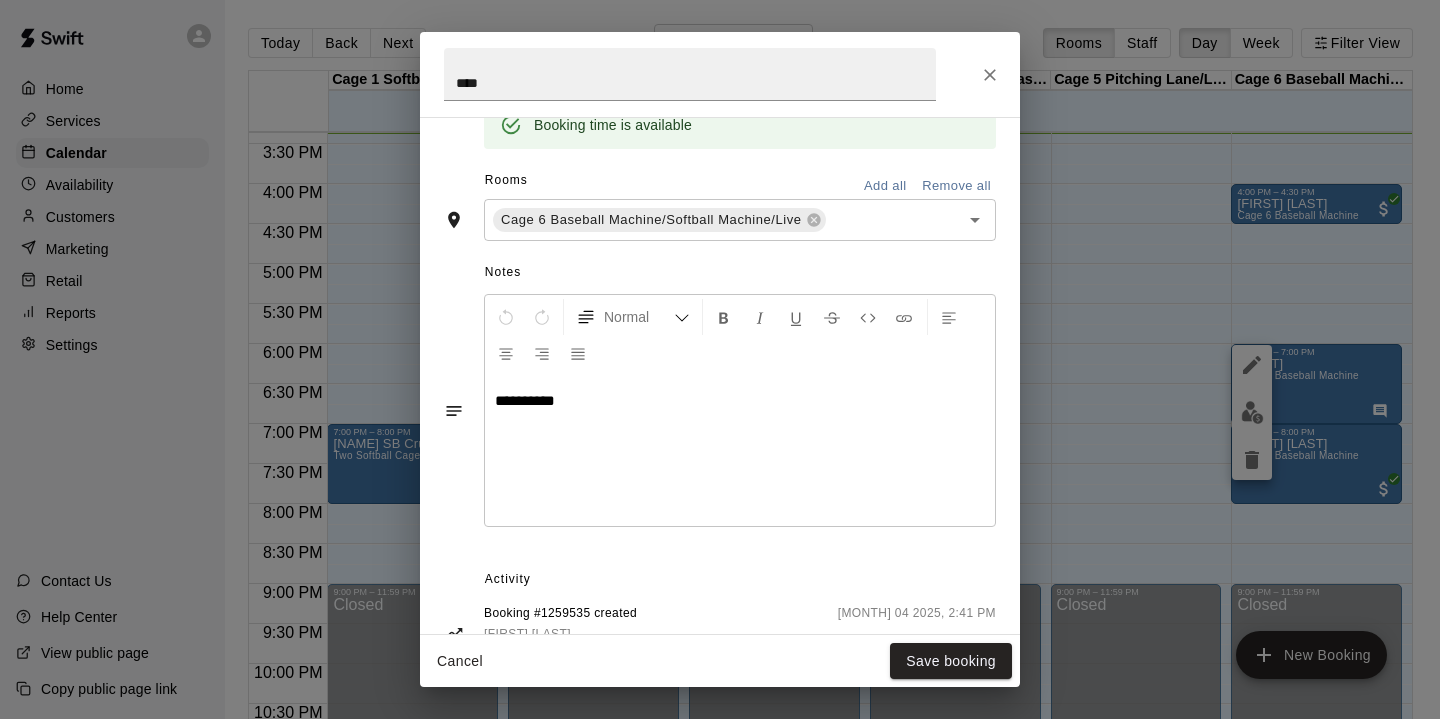 click on "****" at bounding box center [720, 74] 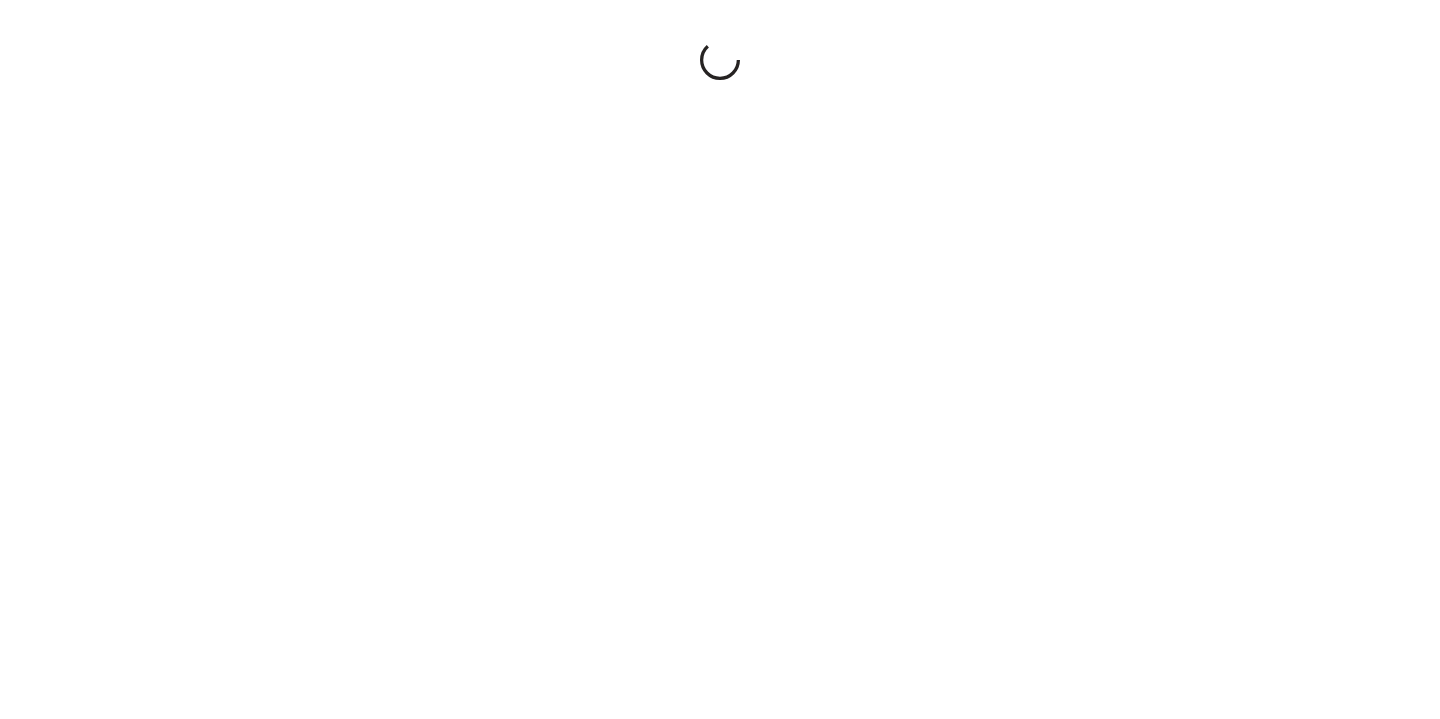 scroll, scrollTop: 0, scrollLeft: 0, axis: both 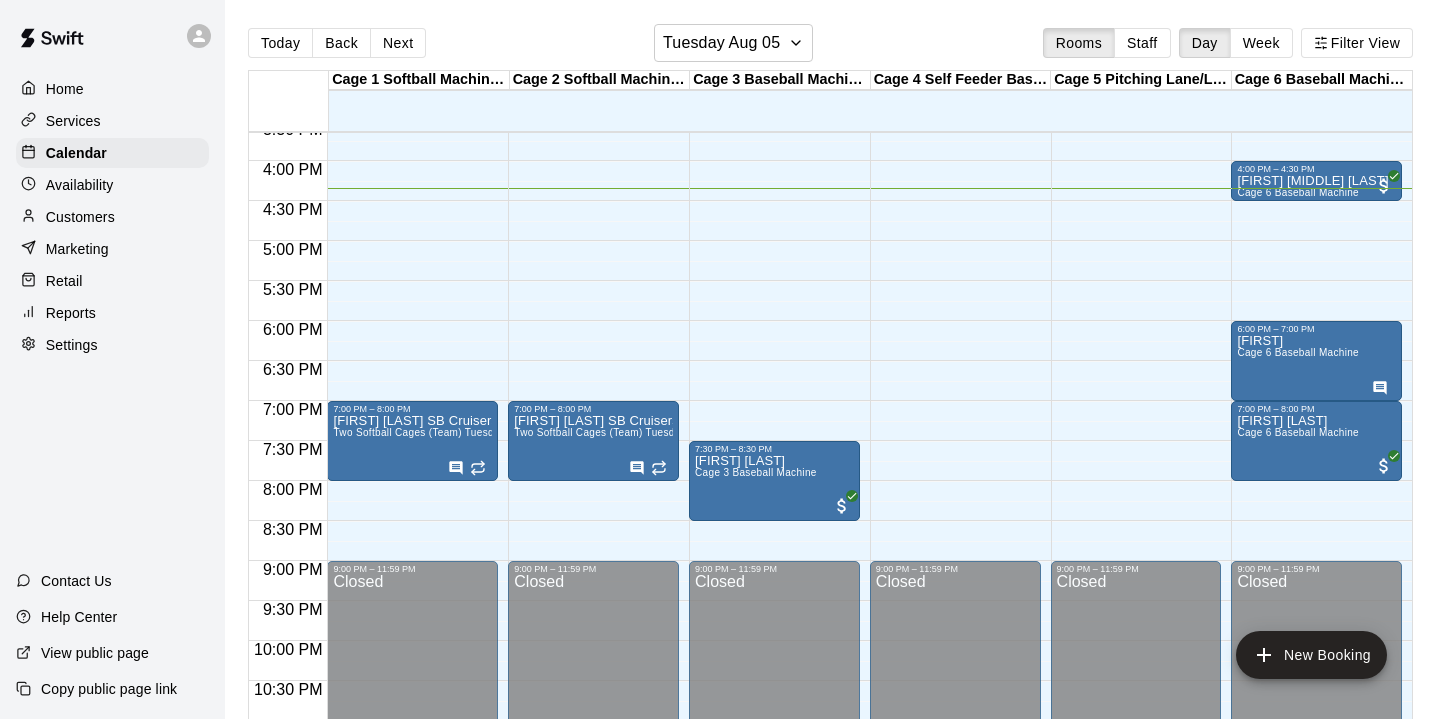 click on "Today Back Next [DAY] [MONTH] 05 Rooms Staff Day Week Filter View Cage 1 Softball Machine/Live 05 [DAY] Cage 2 Softball Machine/Live 05 [DAY] Cage 3 Baseball Machine/Softball Machine 05 [DAY] Cage 4 Self Feeder Baseball Machine/Live 05 [DAY] Cage 5 Pitching Lane/Live 05 [DAY] Cage 6 Baseball Machine/Softball Machine/Live  05 [DAY] 12:00 AM 12:30 AM 1:00 AM 1:30 AM 2:00 AM 2:30 AM 3:00 AM 3:30 AM 4:00 AM 4:30 AM 5:00 AM 5:30 AM 6:00 AM 6:30 AM 7:00 AM 7:30 AM 8:00 AM 8:30 AM 9:00 AM 9:30 AM 10:00 AM 10:30 AM 11:00 AM 11:30 AM 12:00 PM 12:30 PM 1:00 PM 1:30 PM 2:00 PM 2:30 PM 3:00 PM 3:30 PM 4:00 PM 4:30 PM 5:00 PM 5:30 PM 6:00 PM 6:30 PM 7:00 PM 7:30 PM 8:00 PM 8:30 PM 9:00 PM 9:30 PM 10:00 PM 10:30 PM 11:00 PM 11:30 PM 12:00 AM – 3:00 PM Closed 7:00 PM – 8:00 PM [FIRST] [LAST] SB Cruisers Two Softball Cages (Team) [DAY]/[DAY] 9:00 PM – 11:59 PM Closed 12:00 AM – 3:00 PM Closed 7:00 PM – 8:00 PM [FIRST] [LAST] SB Cruisers Two Softball Cages (Team) [DAY]/[DAY] 9:00 PM – 11:59 PM Closed Closed Closed" at bounding box center (832, 375) 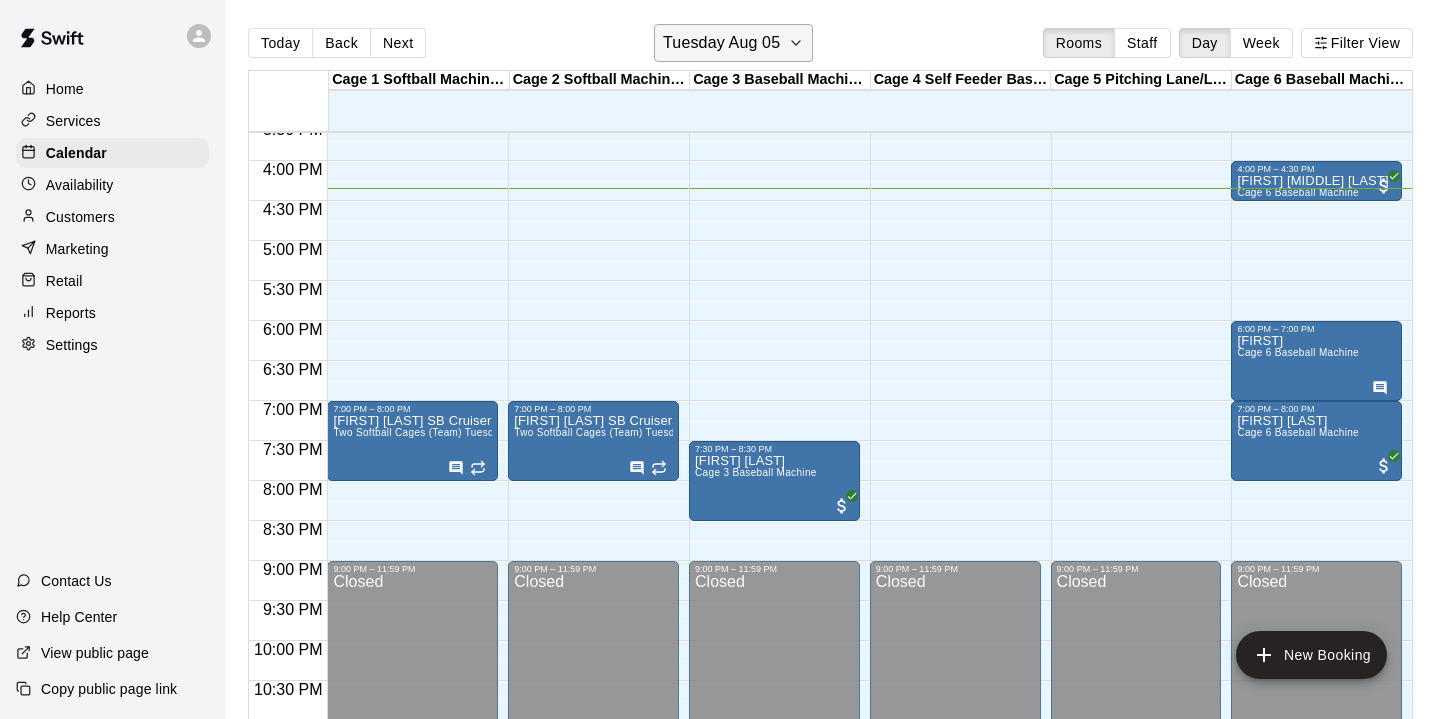 click on "Tuesday Aug 05" at bounding box center [721, 43] 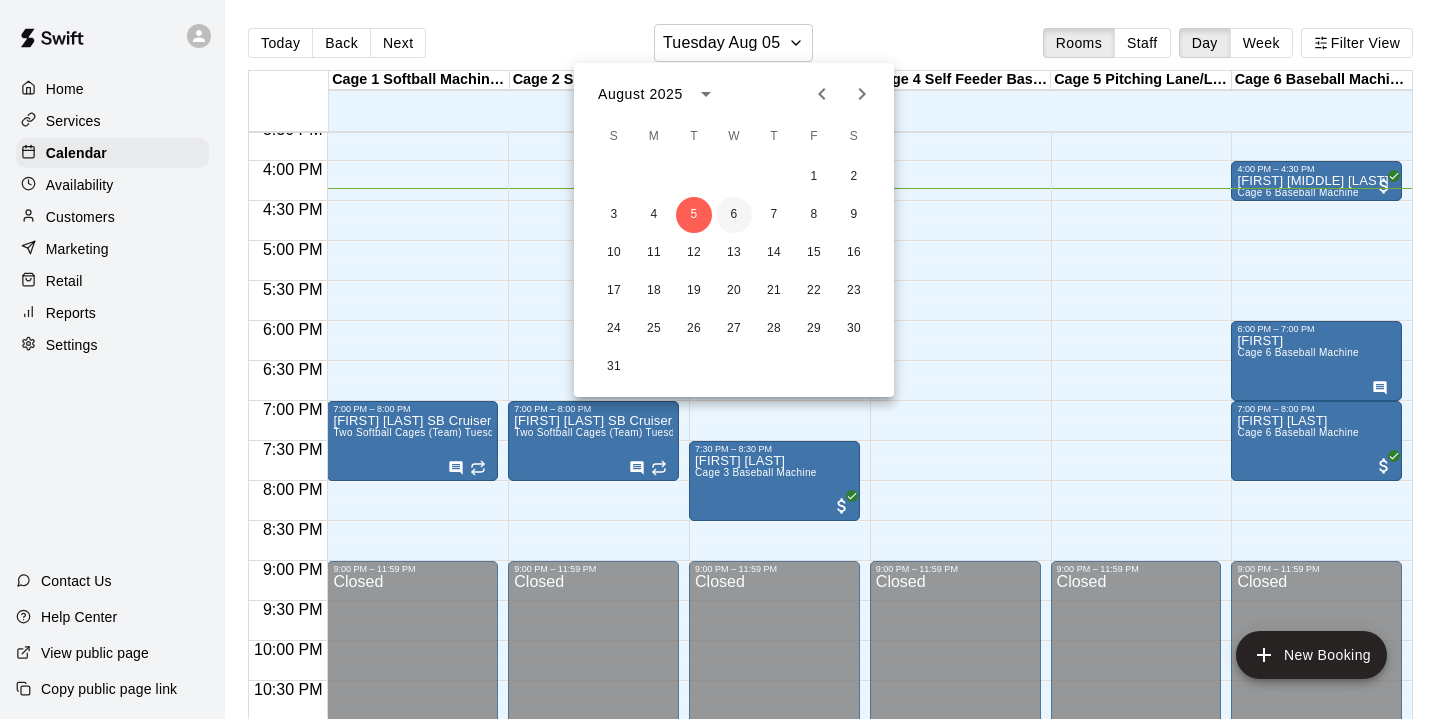 click on "6" at bounding box center [734, 215] 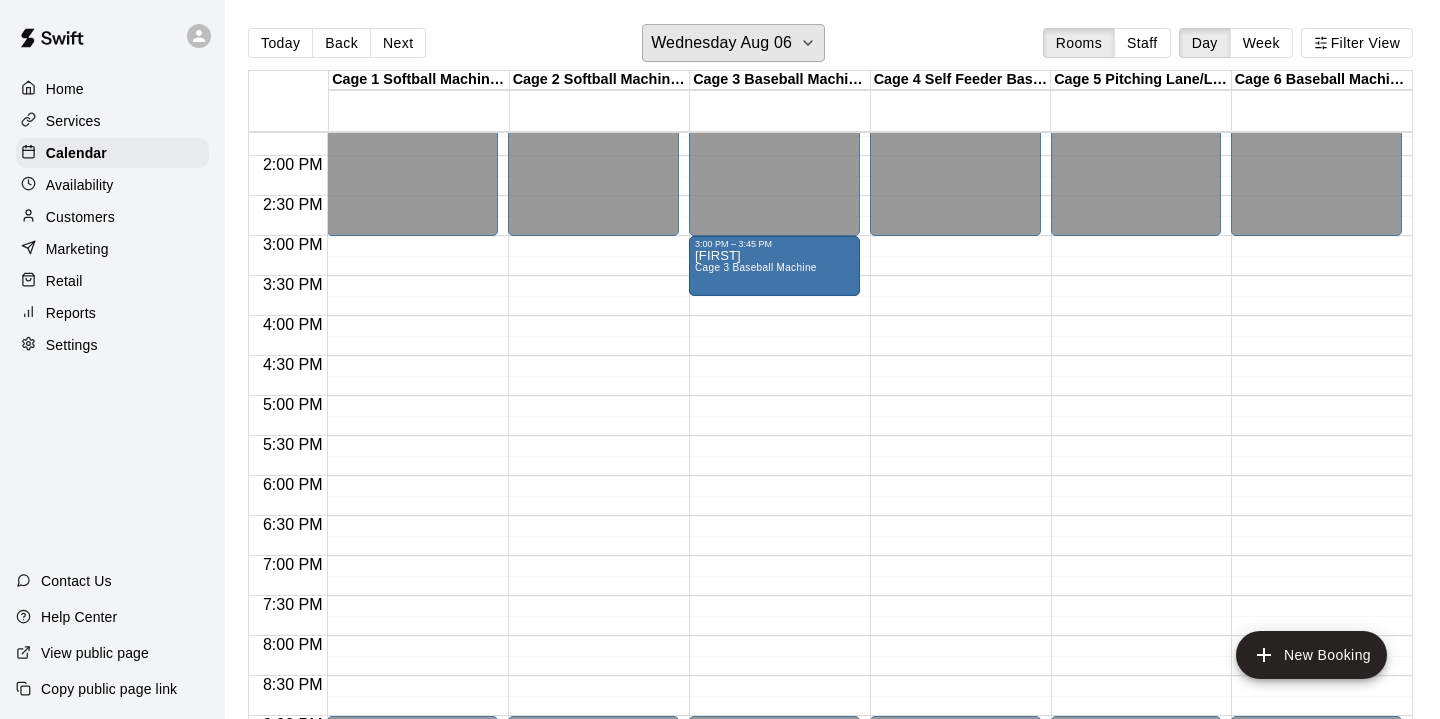 scroll, scrollTop: 1096, scrollLeft: 0, axis: vertical 